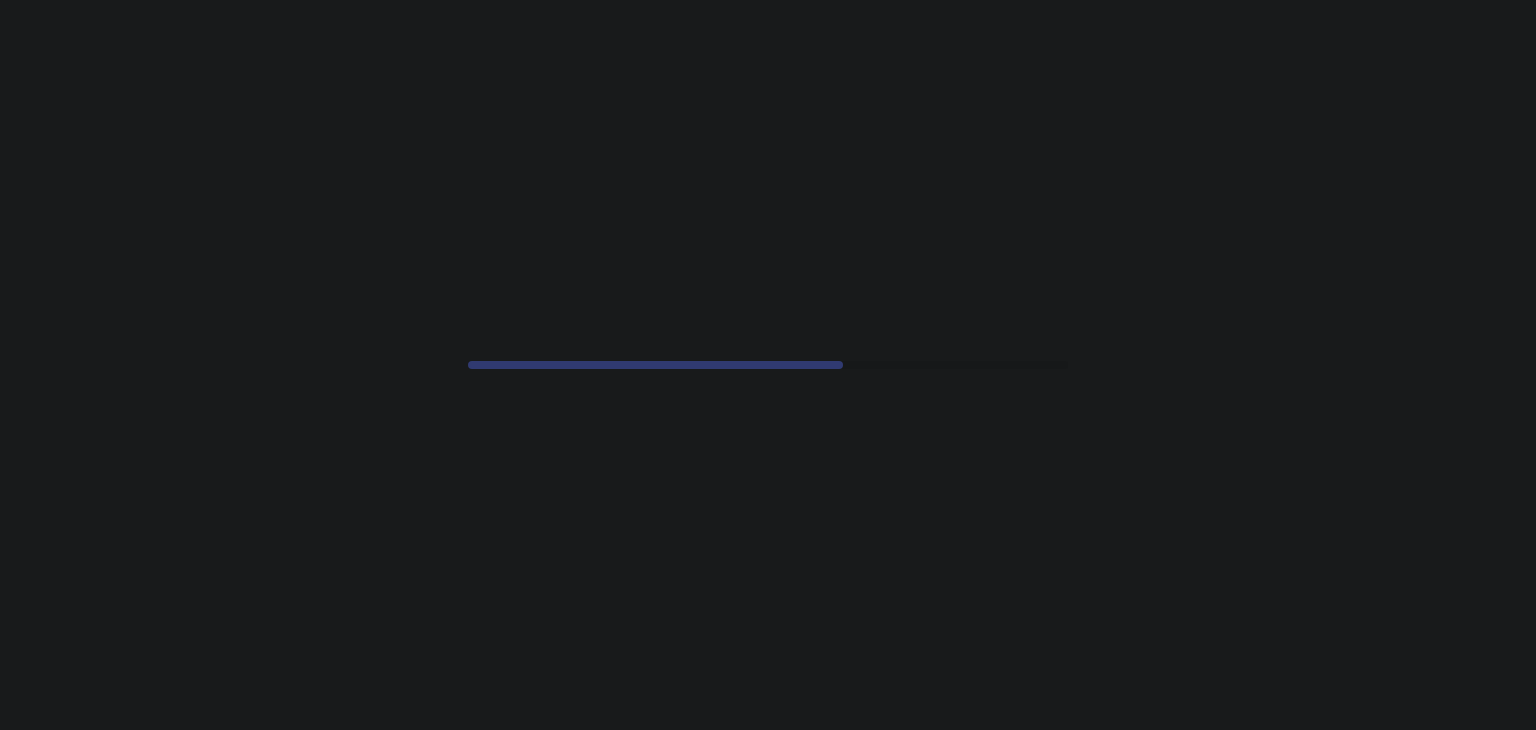 scroll, scrollTop: 0, scrollLeft: 0, axis: both 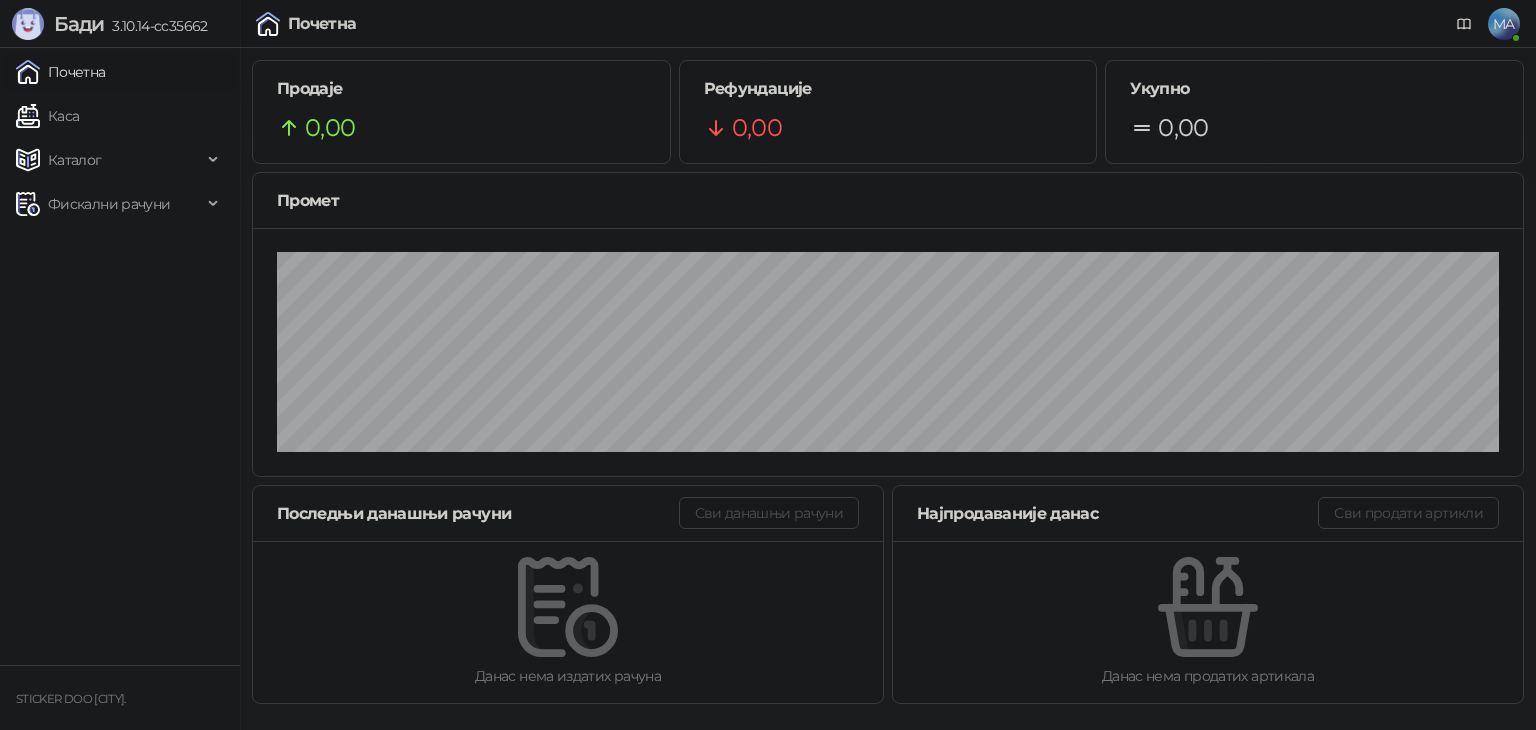 click at bounding box center (1504, 33) 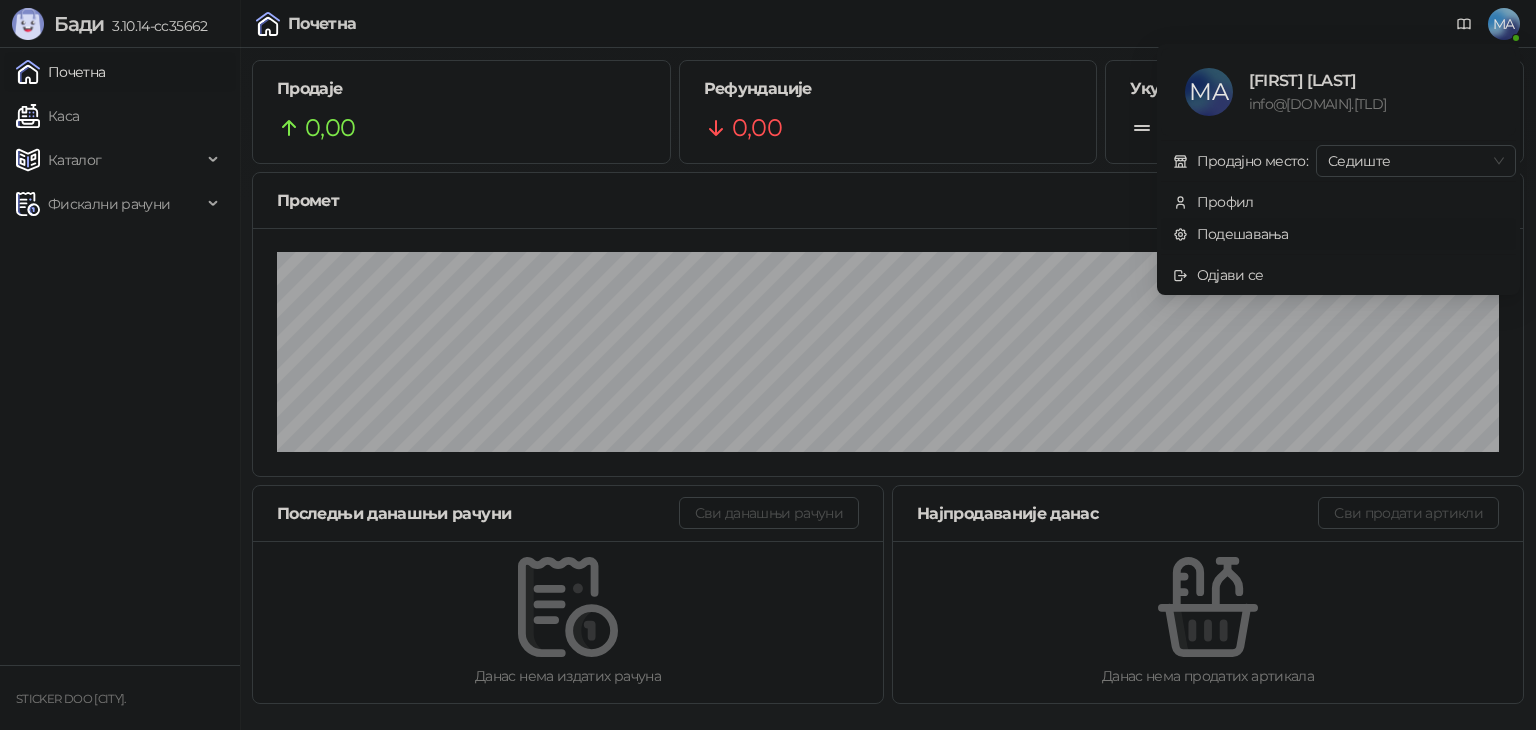 click on "Подешавања" at bounding box center [1231, 234] 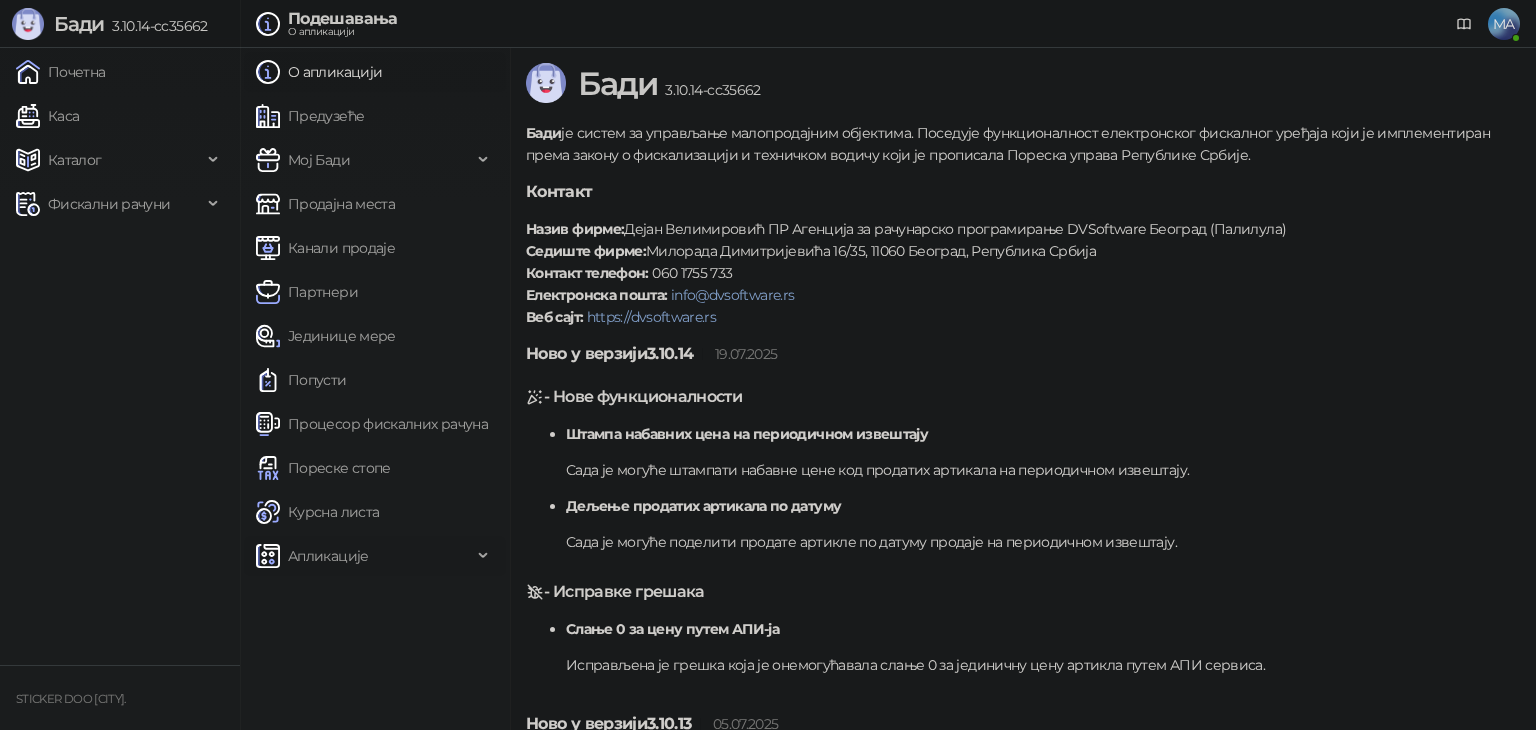 click on "Апликације" at bounding box center (328, 556) 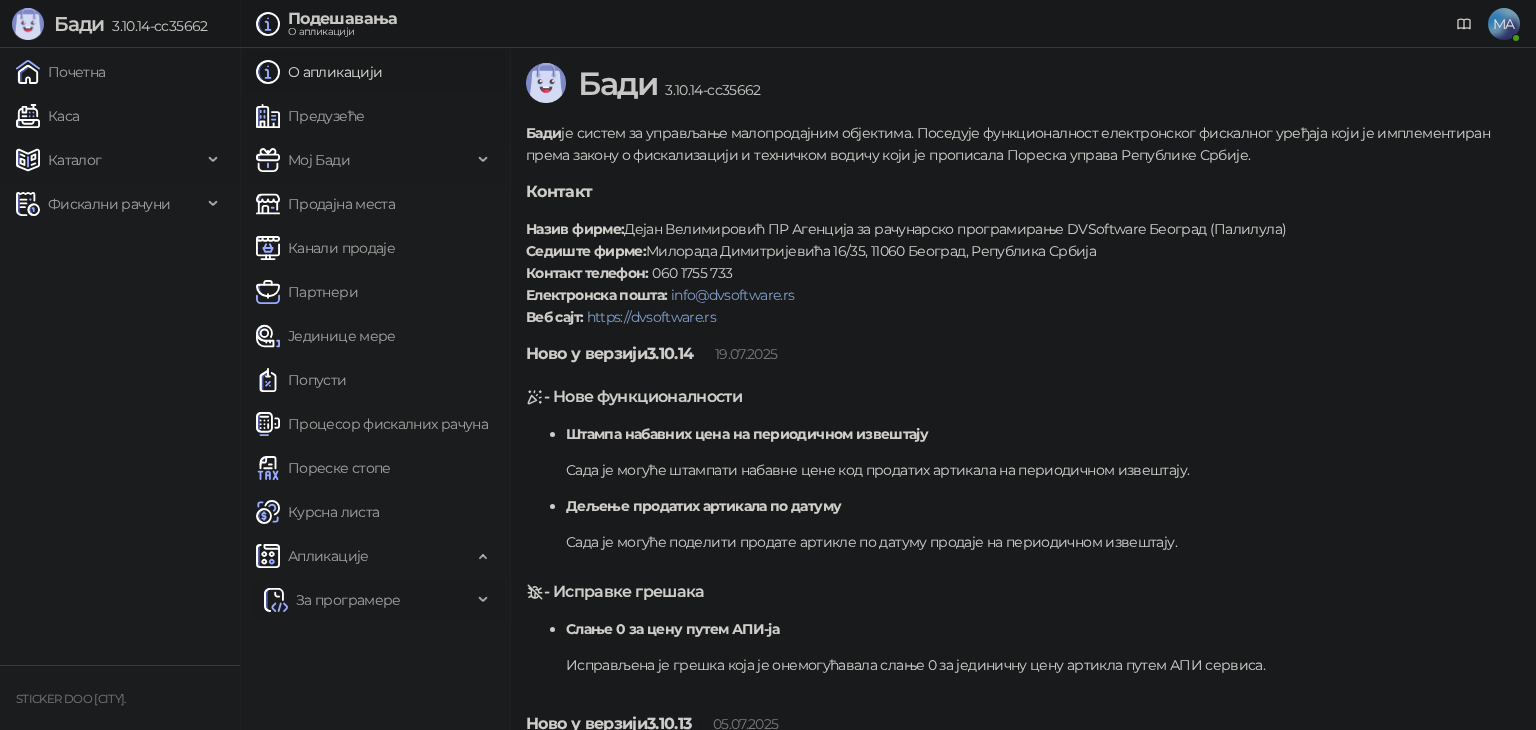 click on "За програмере" at bounding box center [348, 600] 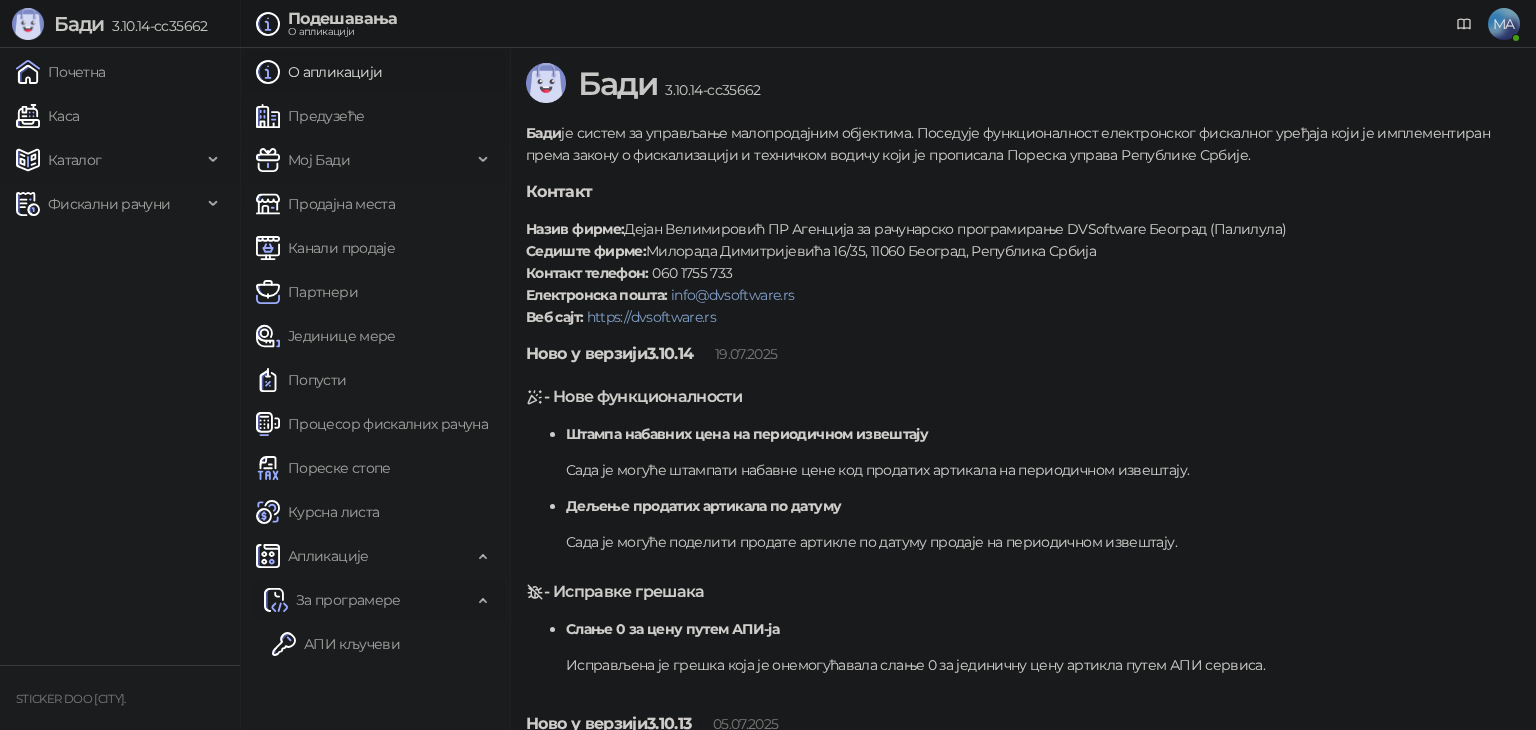 drag, startPoint x: 388, startPoint y: 648, endPoint x: 368, endPoint y: 605, distance: 47.423622 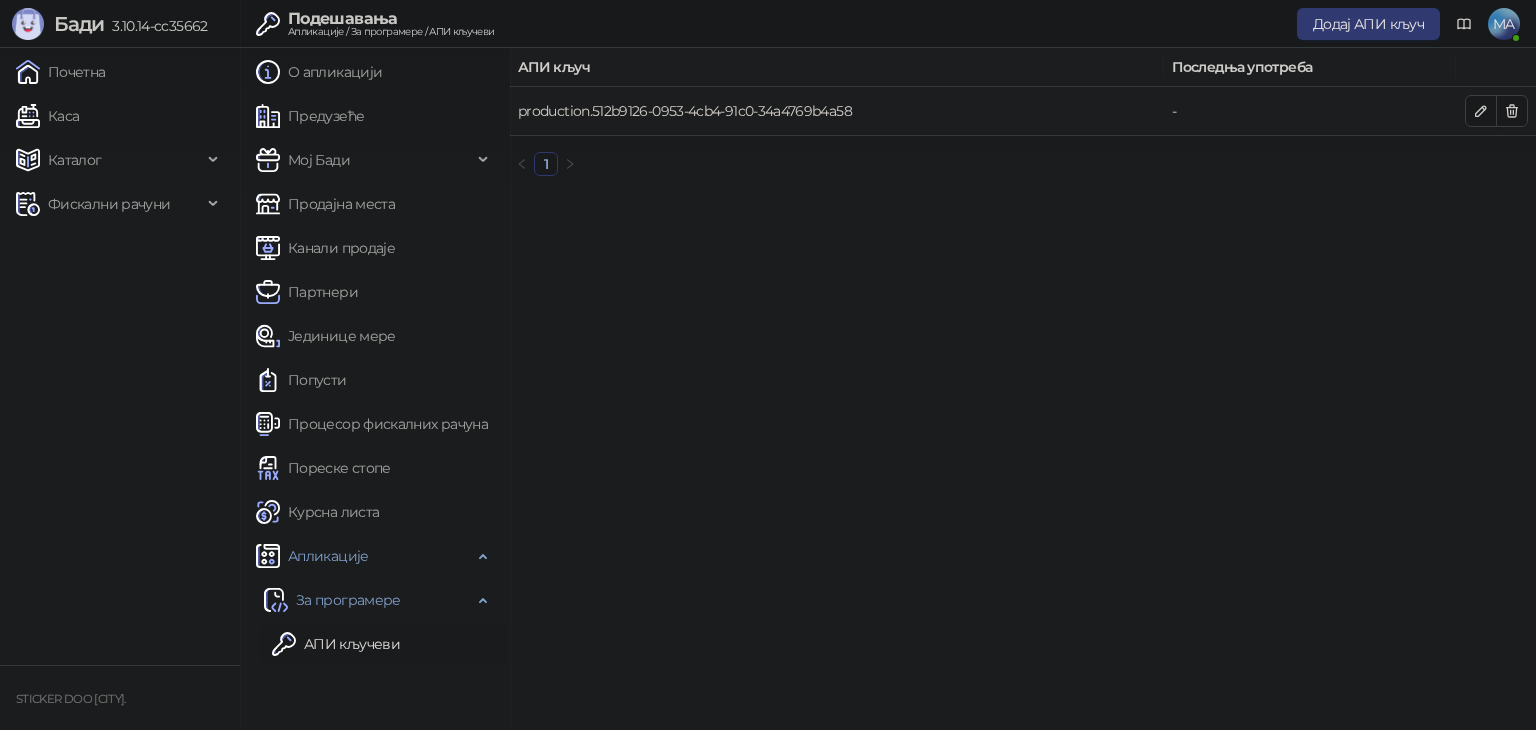 click on "production.512b9126-0953-4cb4-91c0-34a4769b4a58" at bounding box center [685, 111] 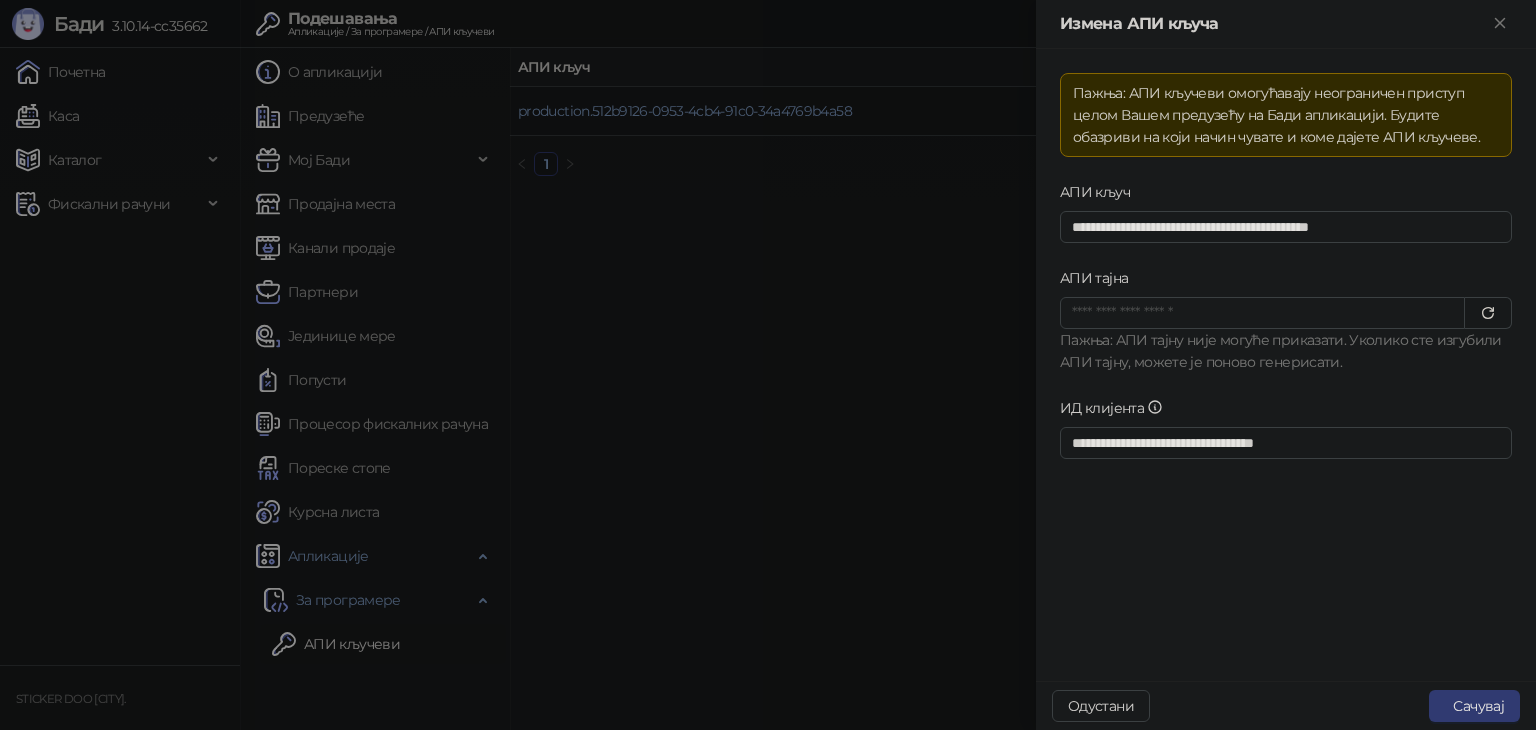 click 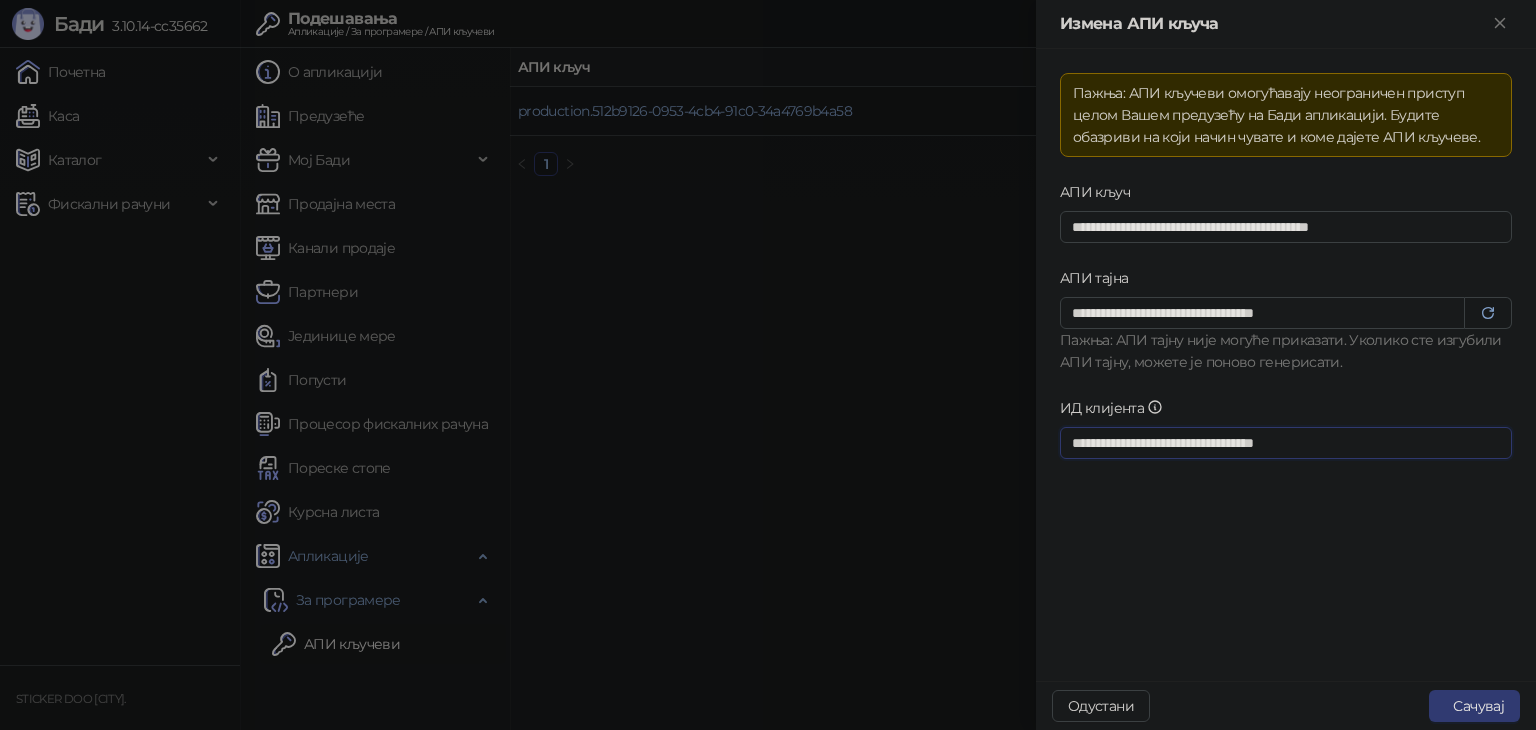 drag, startPoint x: 1361, startPoint y: 447, endPoint x: 888, endPoint y: 435, distance: 473.1522 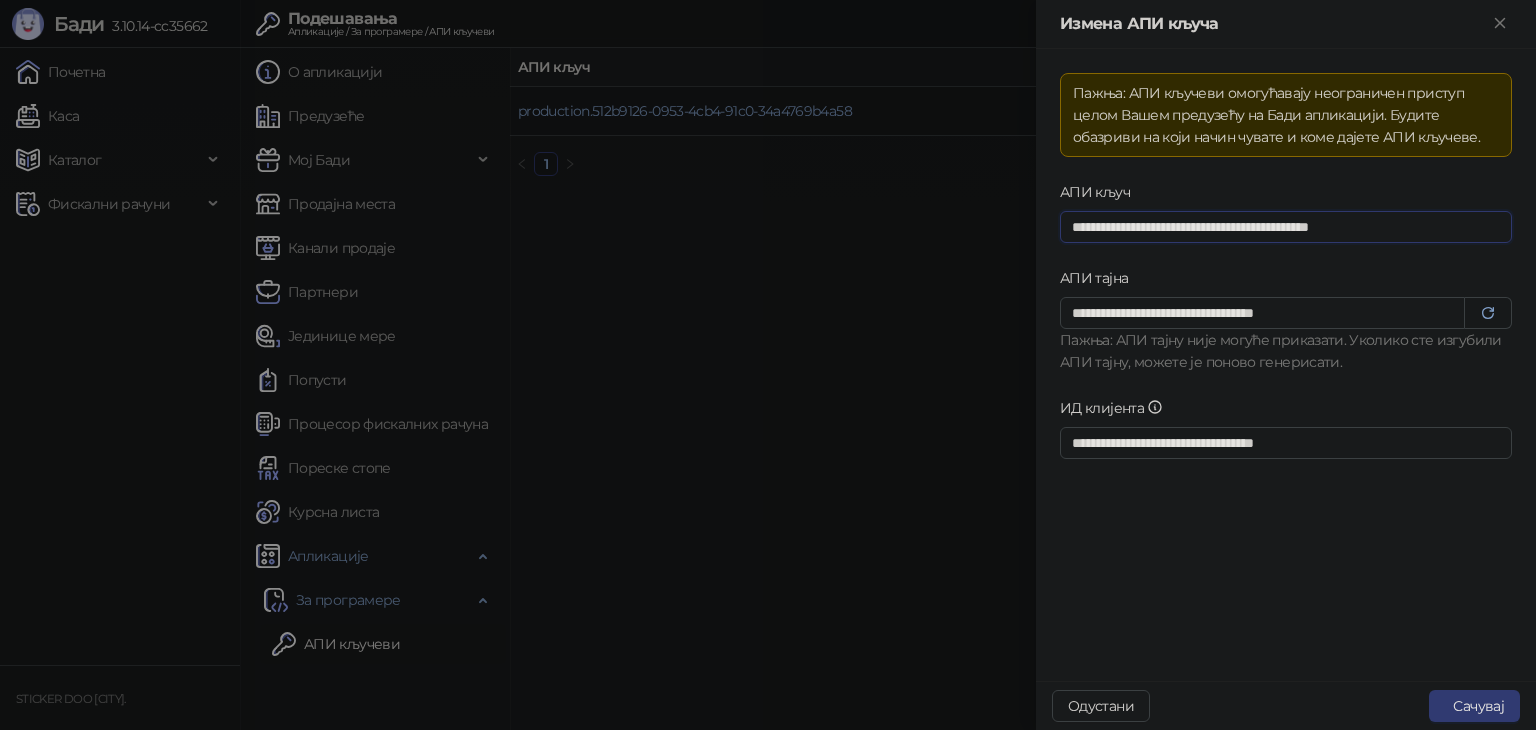 drag, startPoint x: 1422, startPoint y: 221, endPoint x: 985, endPoint y: 253, distance: 438.17004 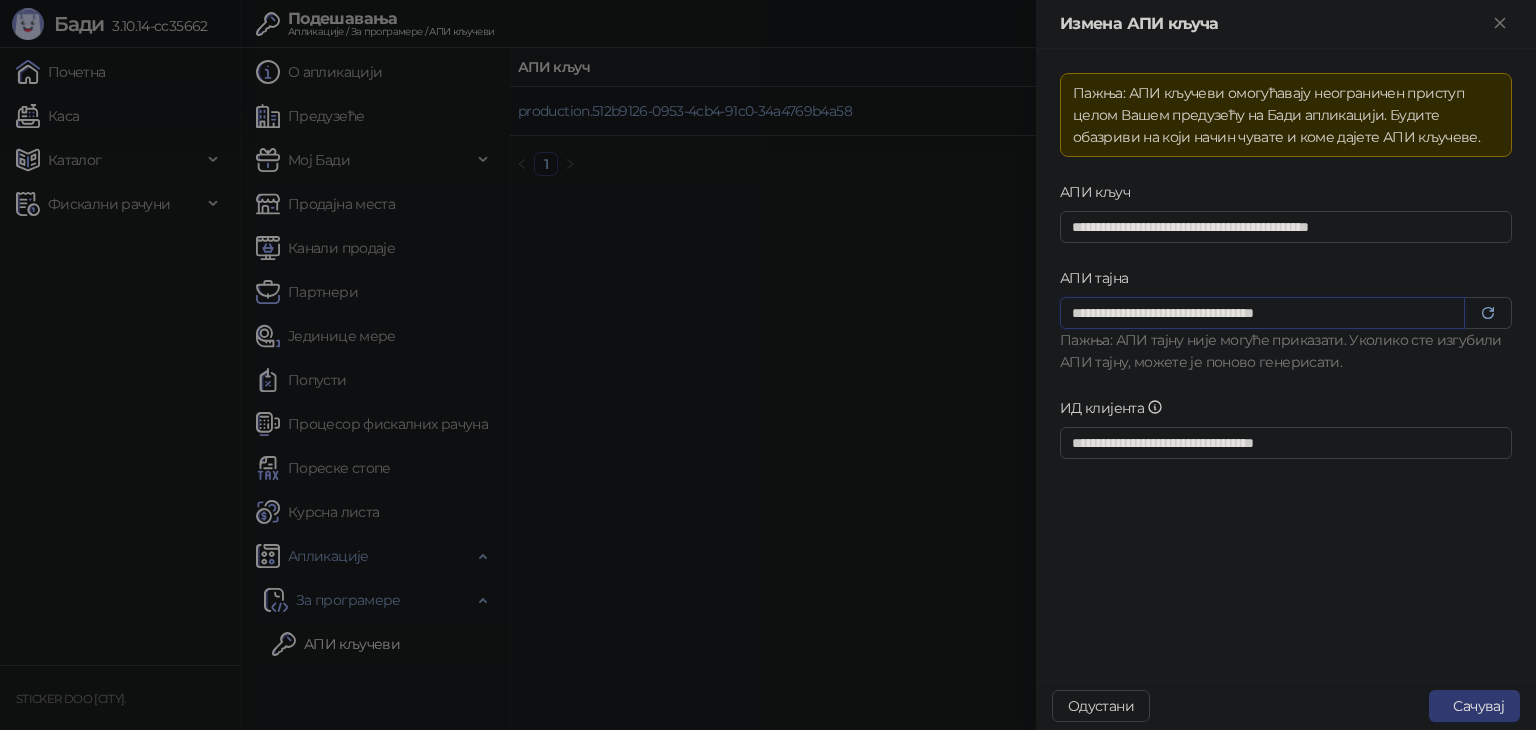 drag, startPoint x: 1336, startPoint y: 325, endPoint x: 1007, endPoint y: 333, distance: 329.09726 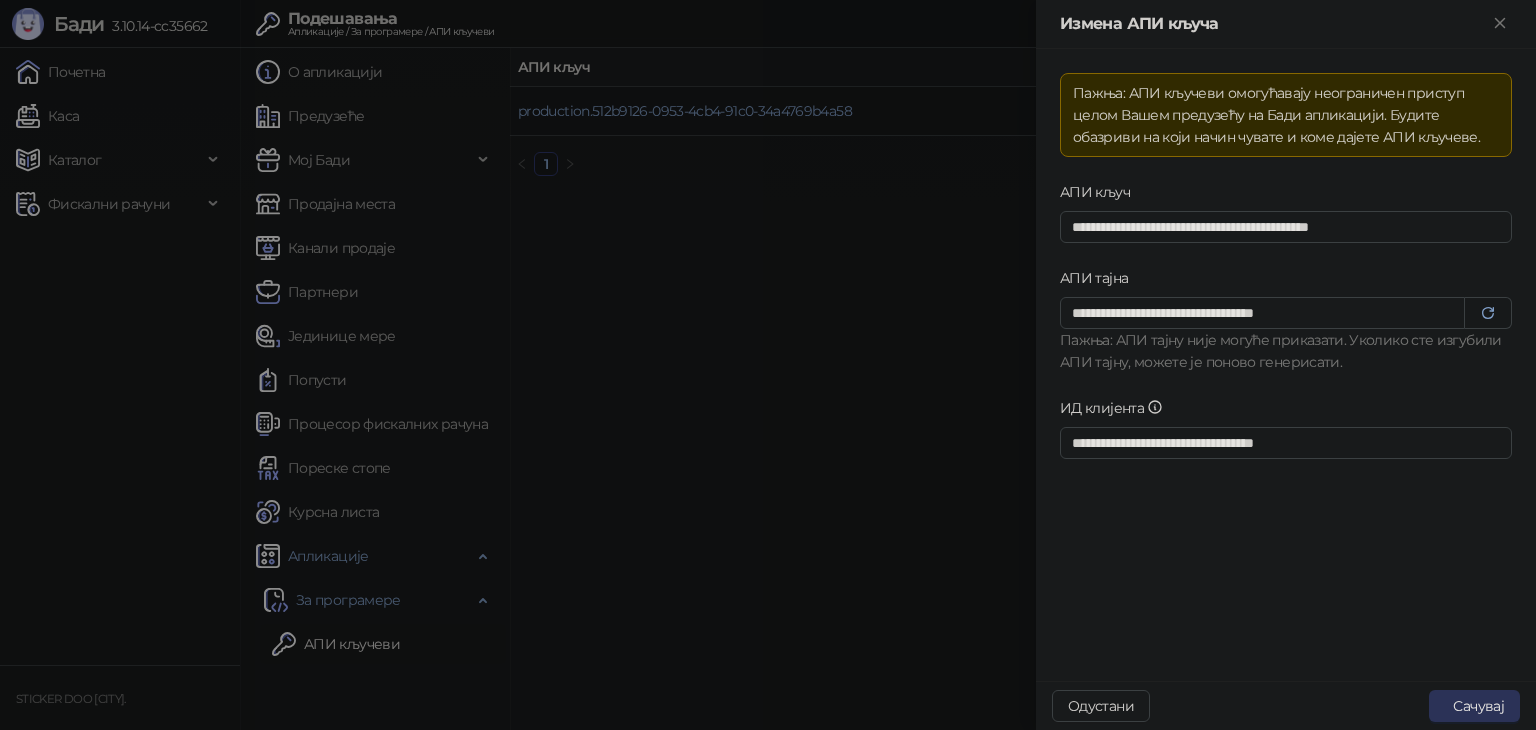 click on "Сачувај" at bounding box center (1474, 706) 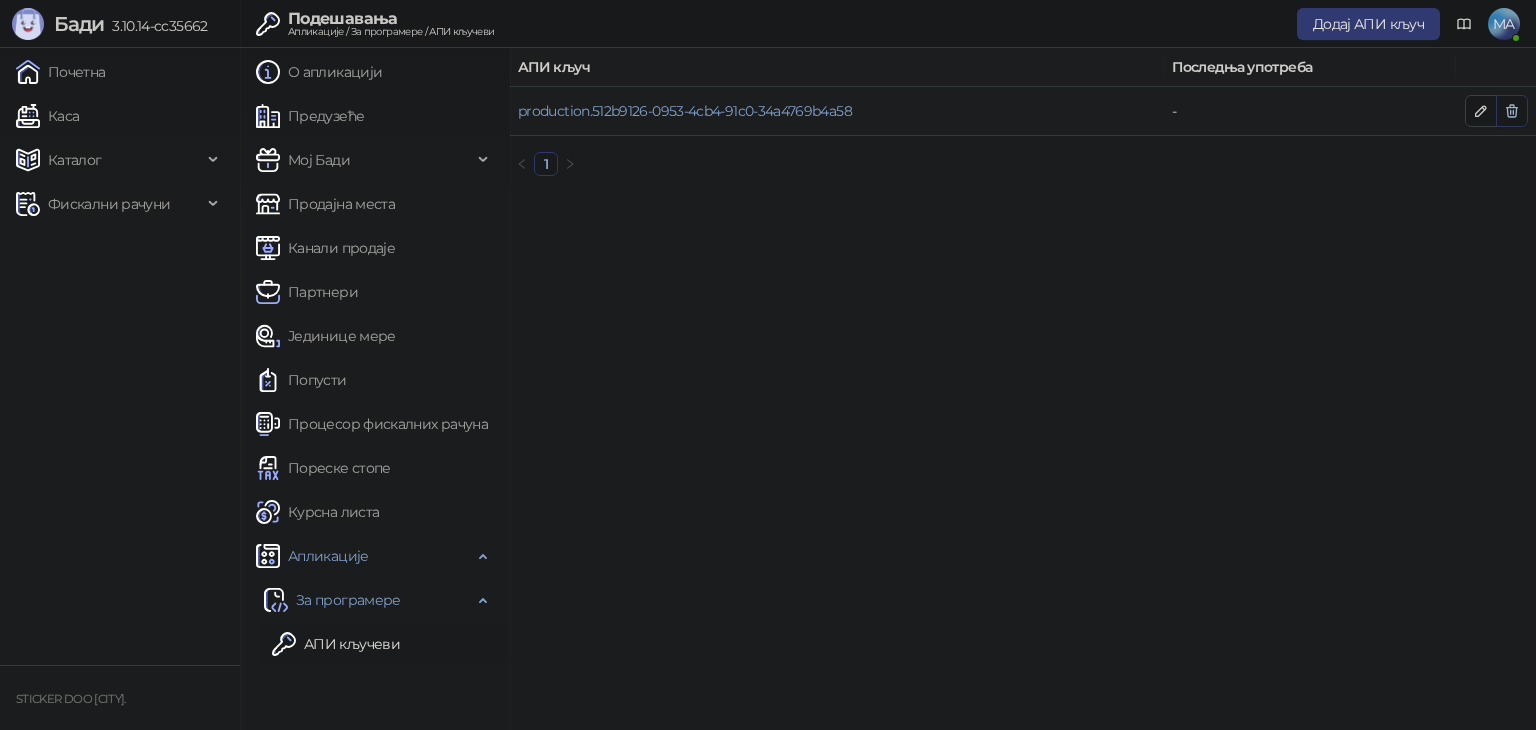 click at bounding box center [1512, 110] 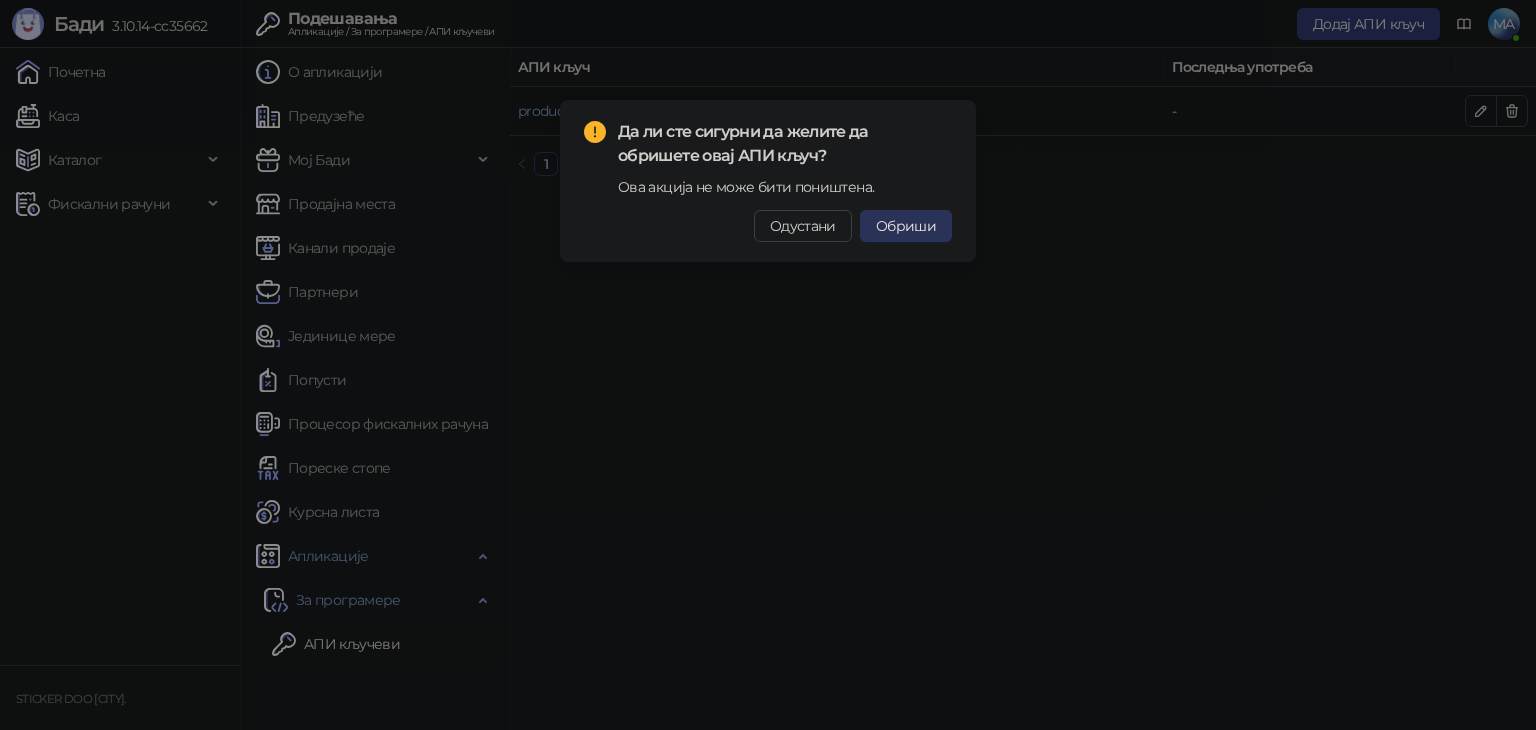 click on "Обриши" at bounding box center [906, 226] 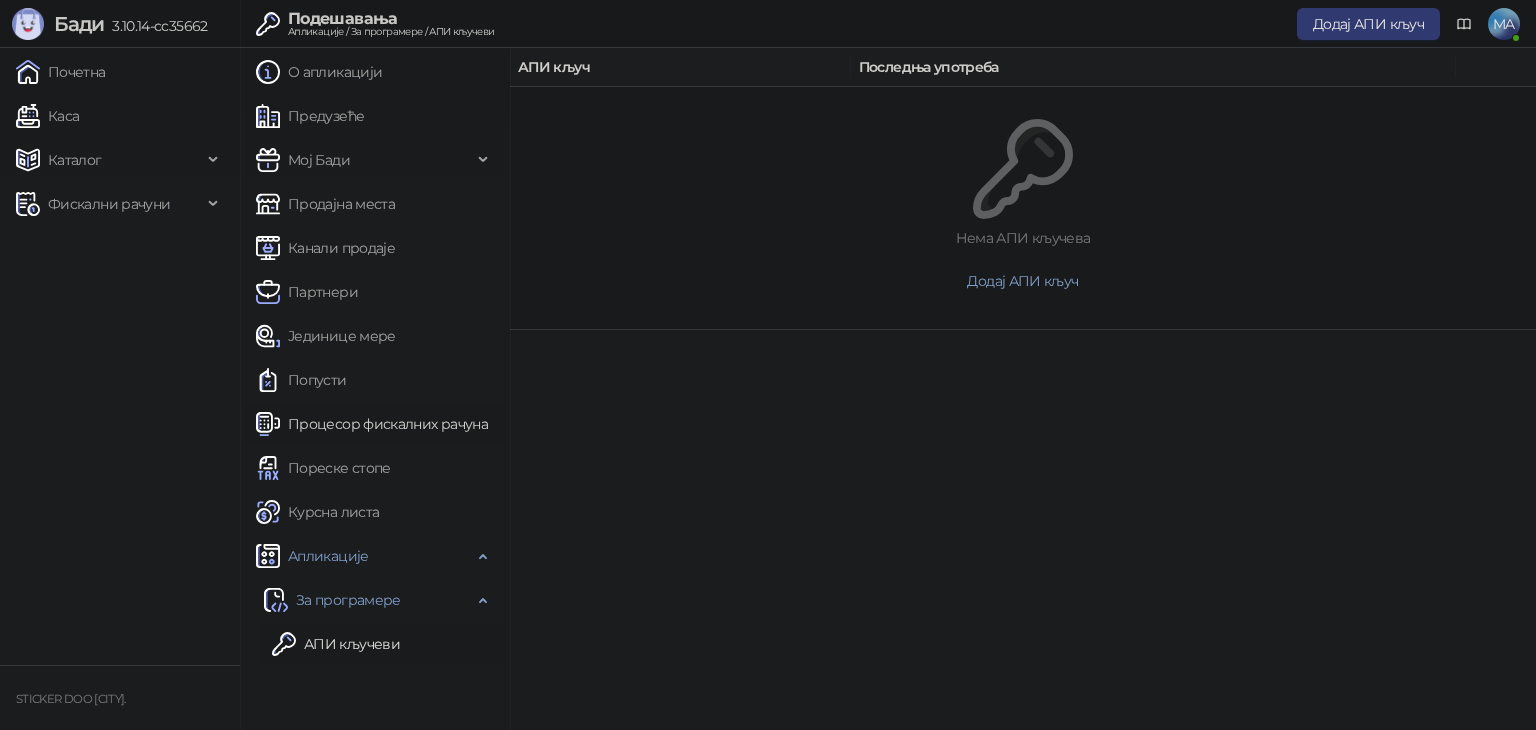 click on "Процесор фискалних рачуна" at bounding box center (372, 424) 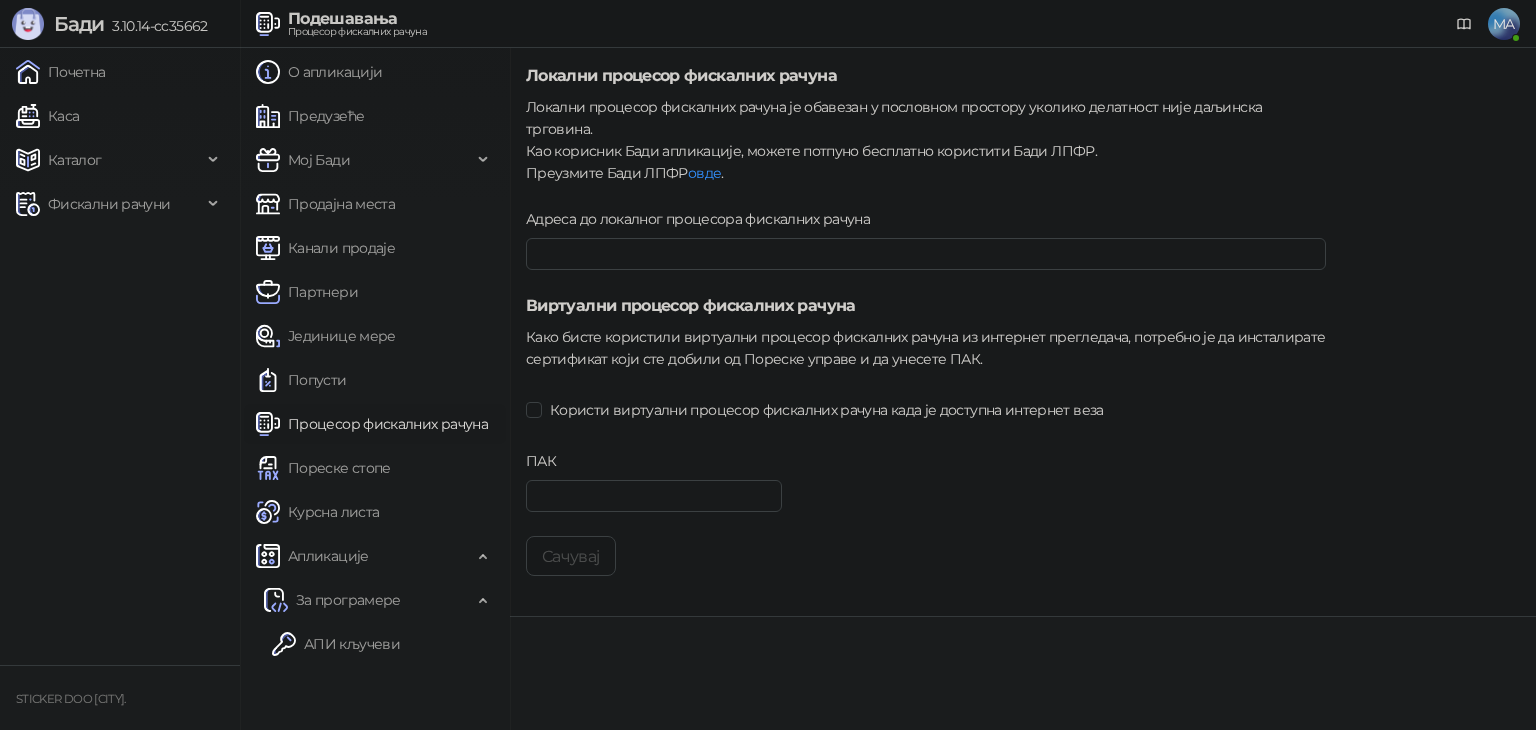 type on "**********" 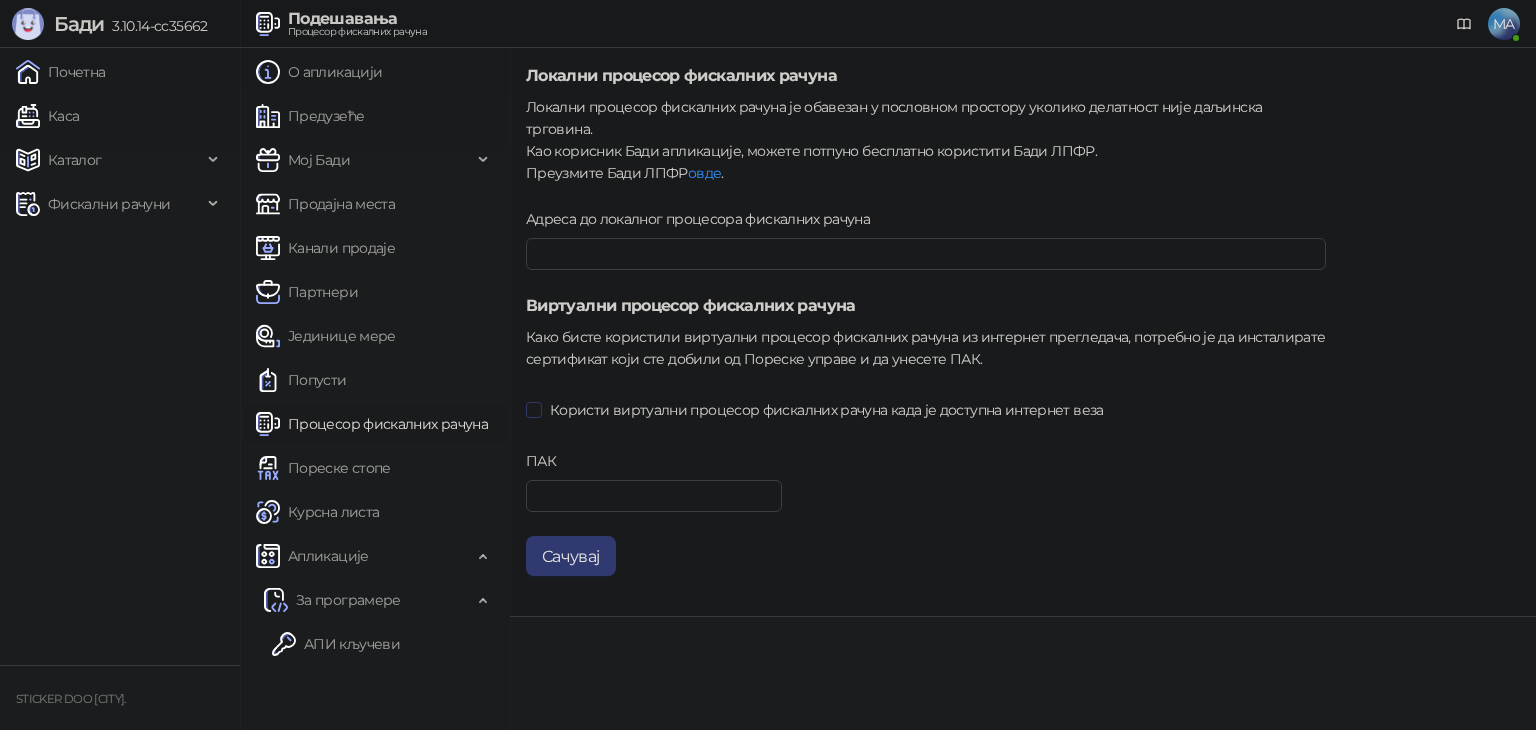 click on "Користи виртуални процесор фискалних рачуна када је доступна интернет веза" at bounding box center (827, 410) 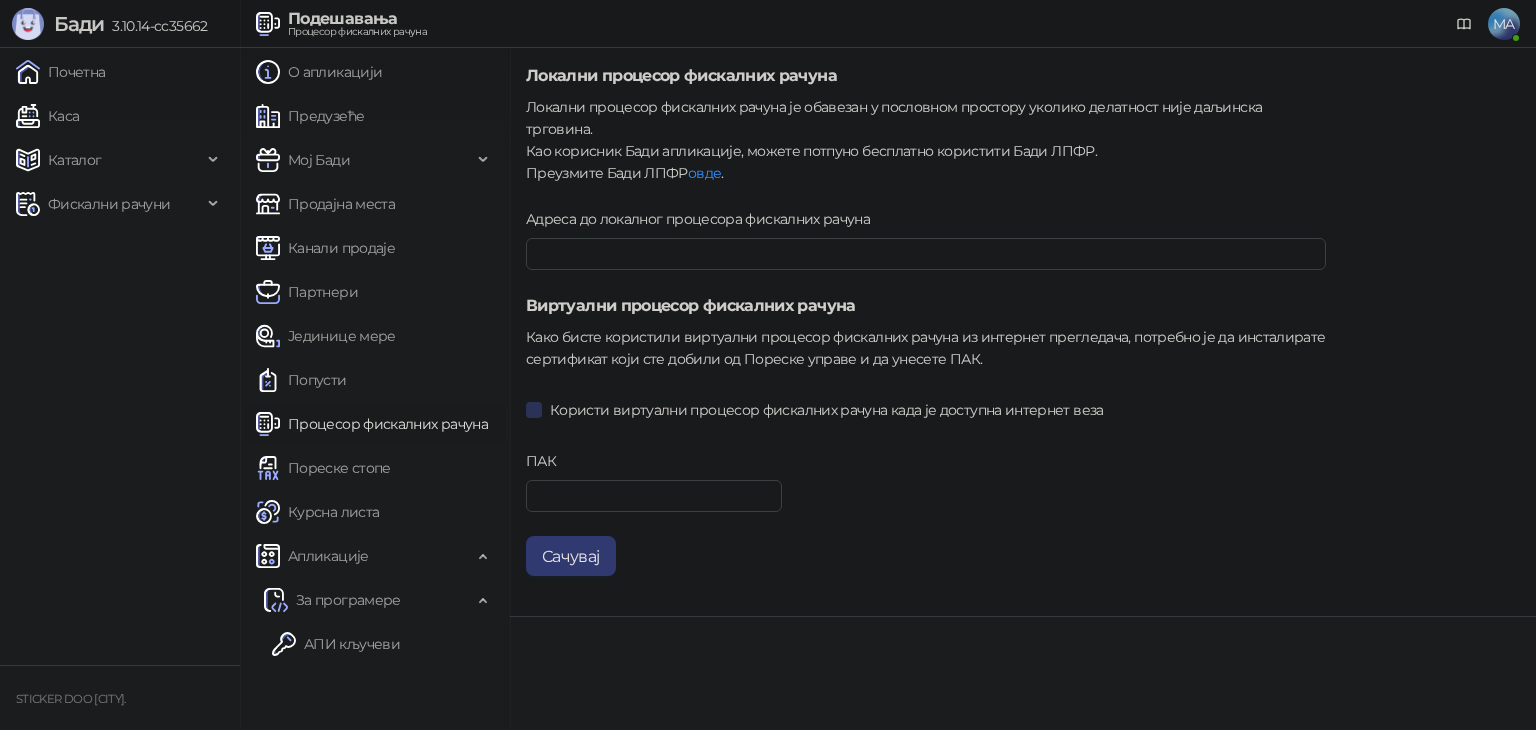 click on "Користи виртуални процесор фискалних рачуна када је доступна интернет веза" at bounding box center (827, 410) 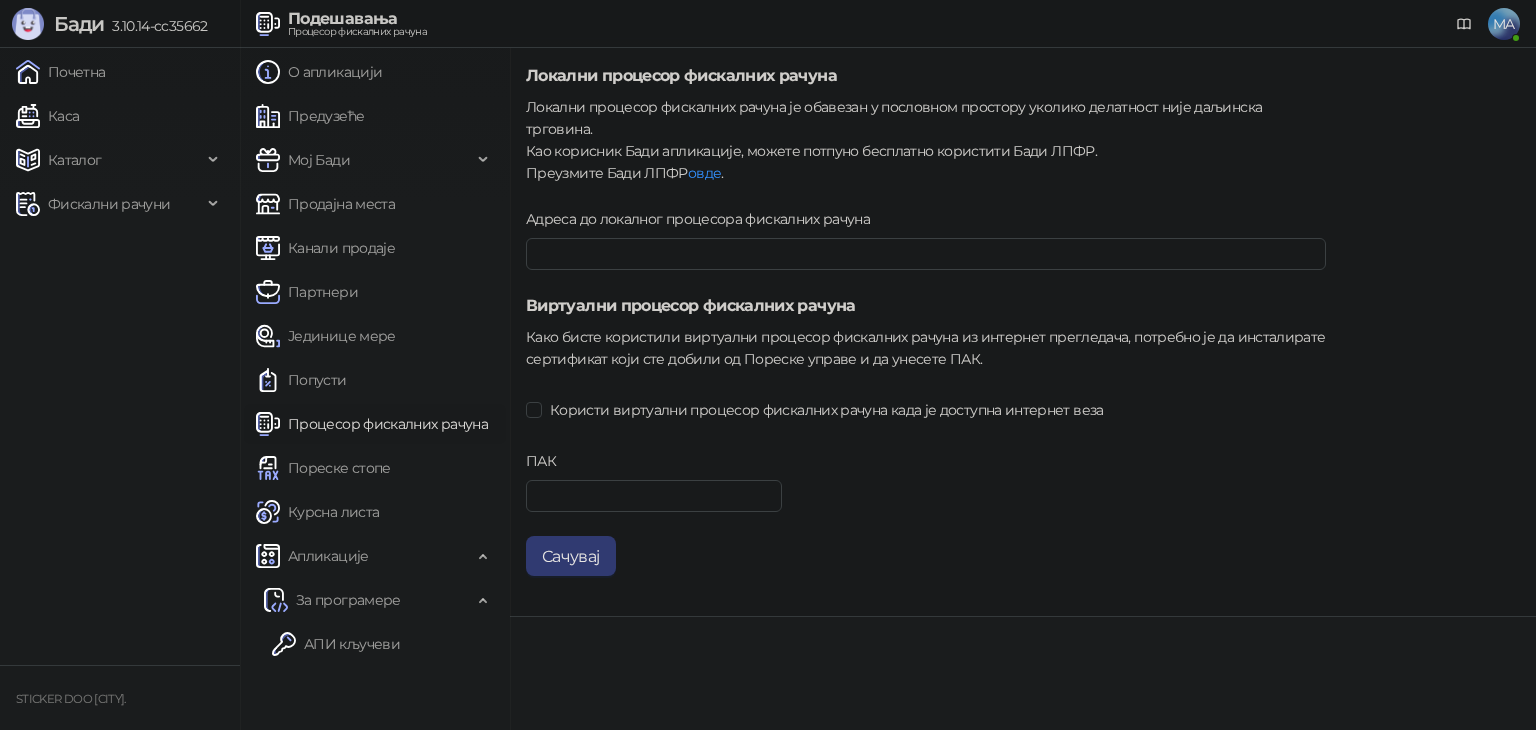 click on "MA" at bounding box center (1504, 24) 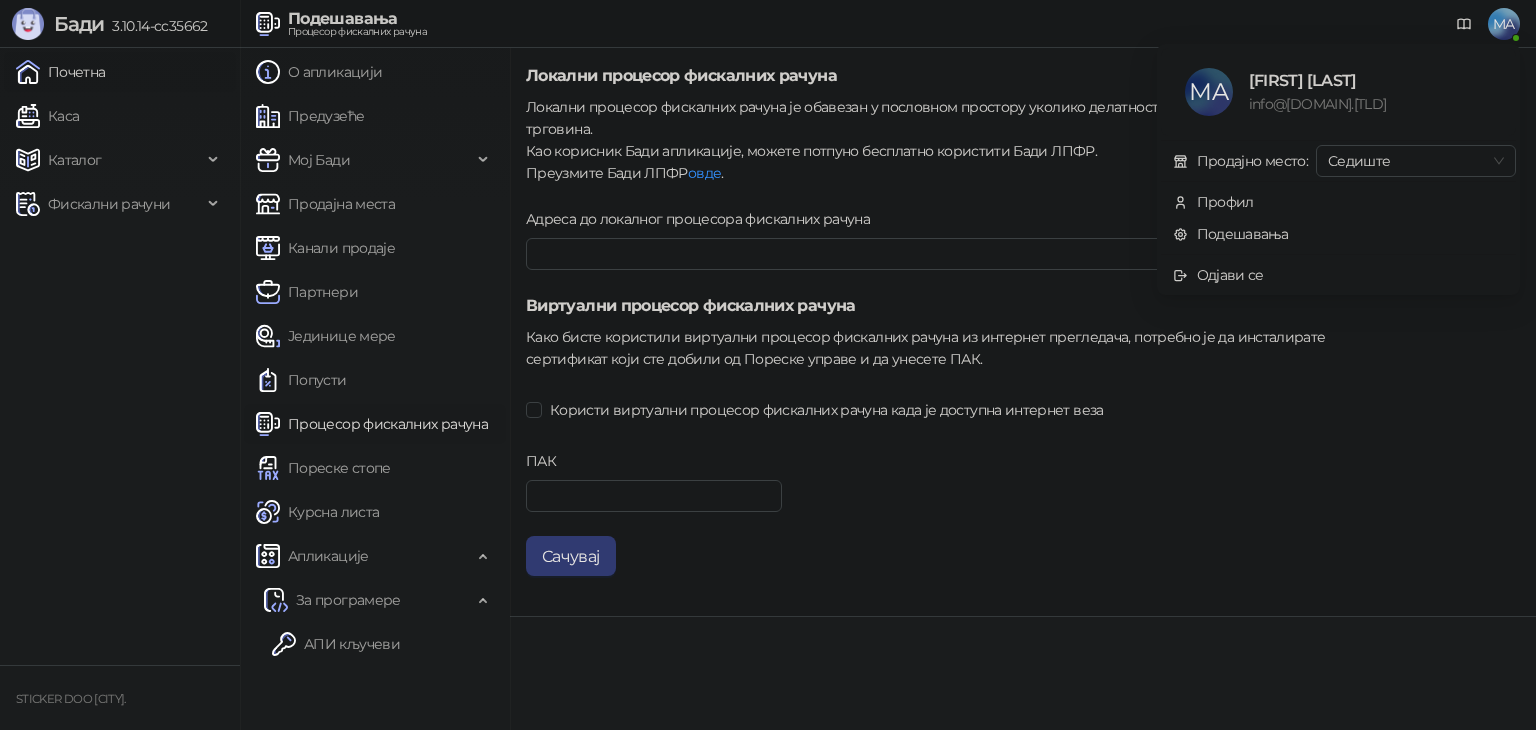 click on "Почетна" at bounding box center [61, 72] 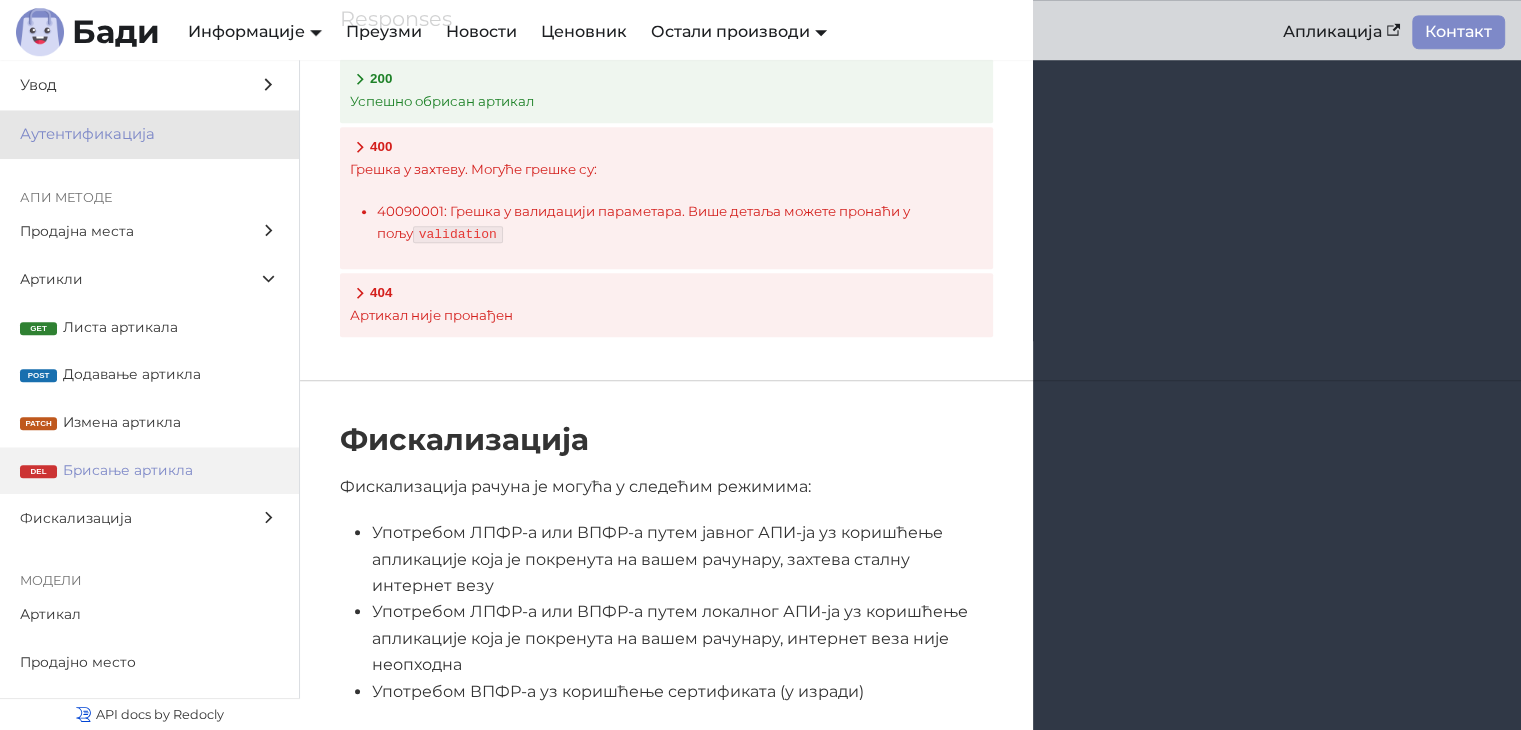 click on "Аутентификација" at bounding box center (130, 134) 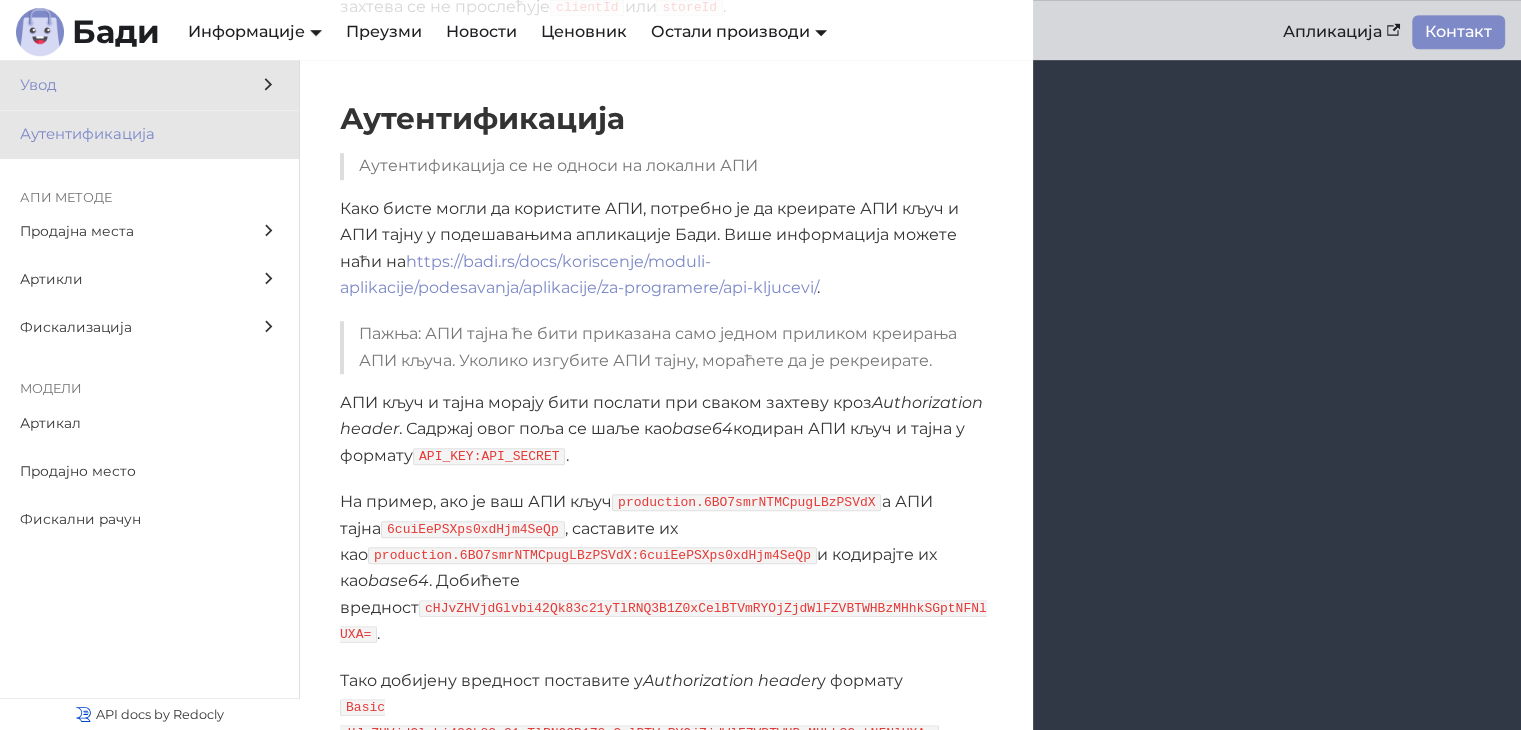 click on "Увод" at bounding box center [130, 85] 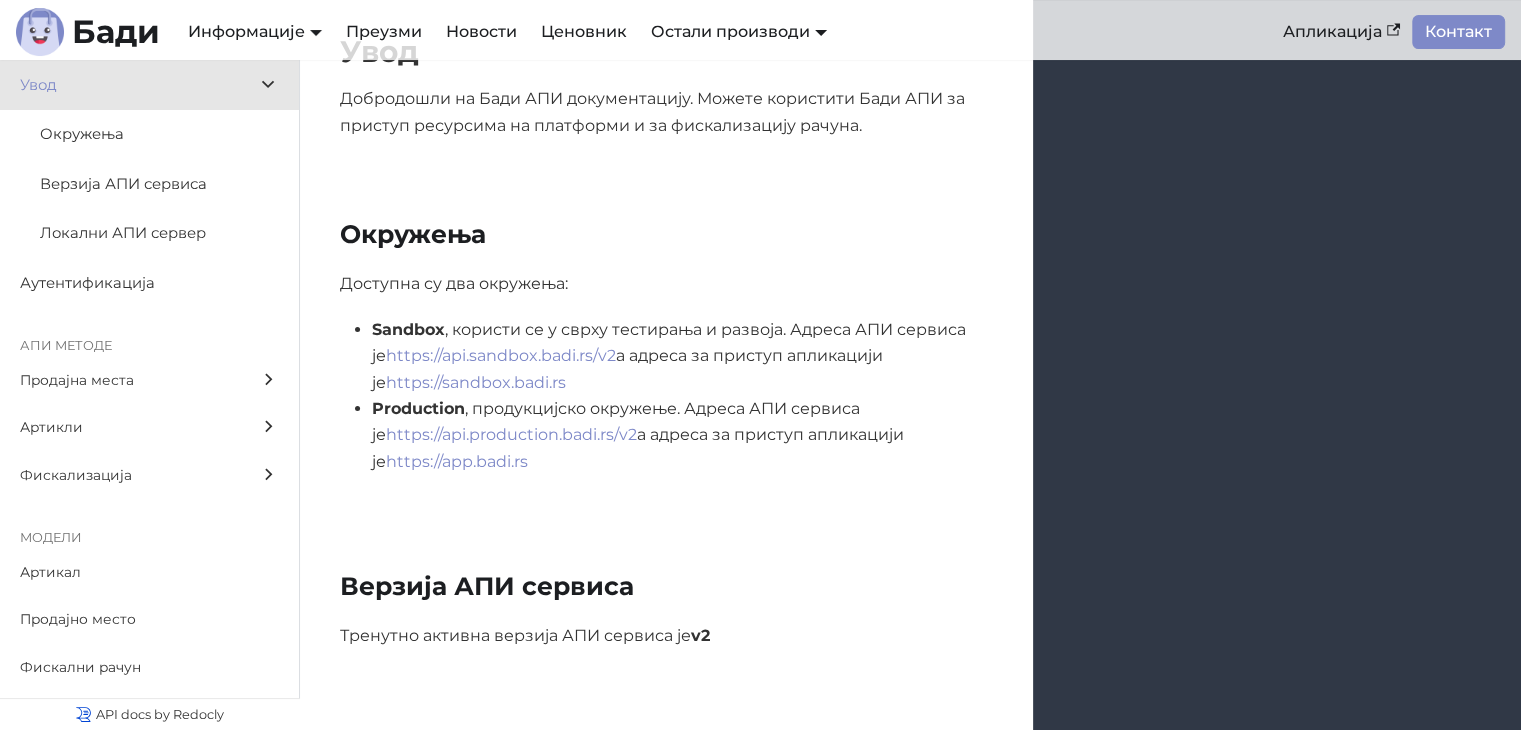 scroll, scrollTop: 377, scrollLeft: 0, axis: vertical 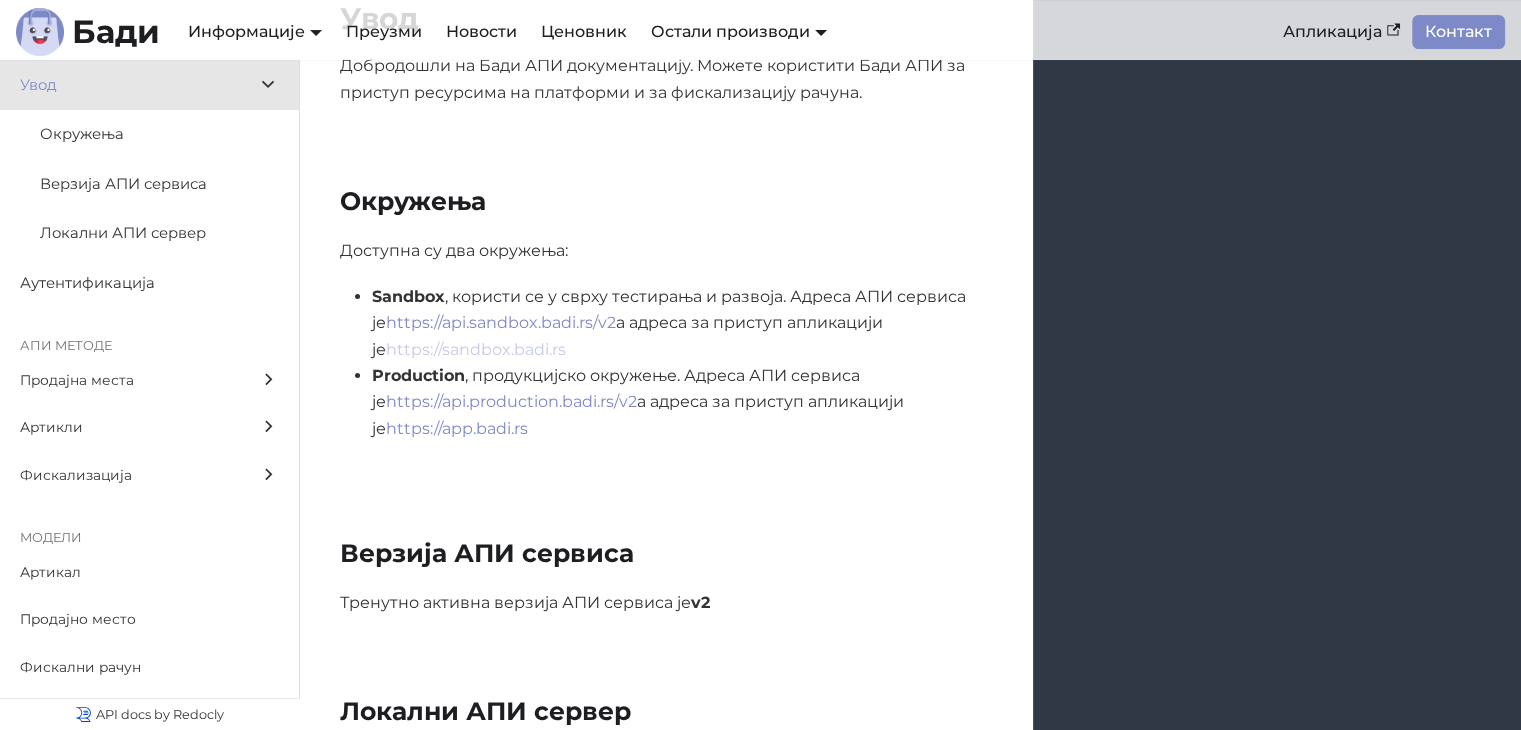 click on "https://sandbox.badi.rs" at bounding box center (476, 349) 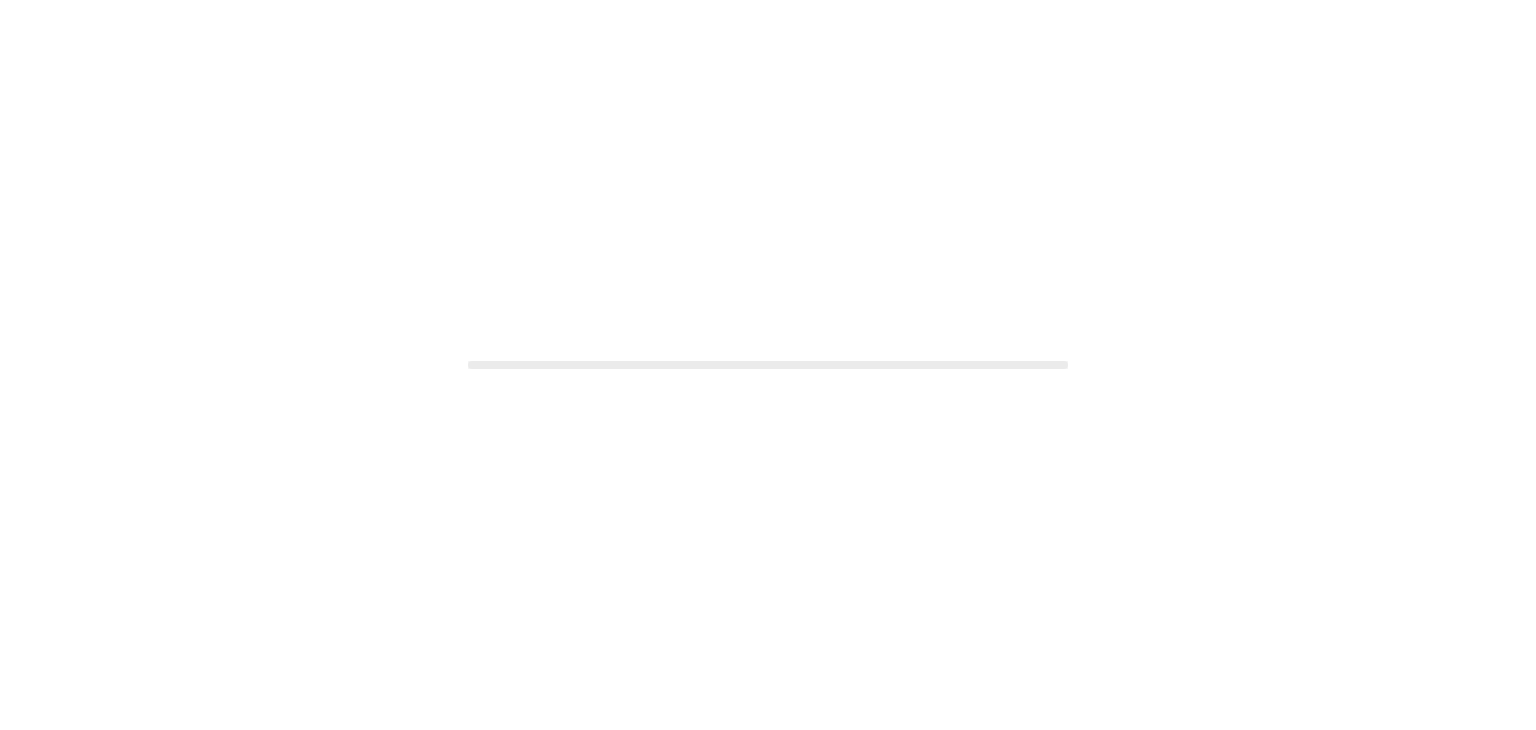 scroll, scrollTop: 0, scrollLeft: 0, axis: both 